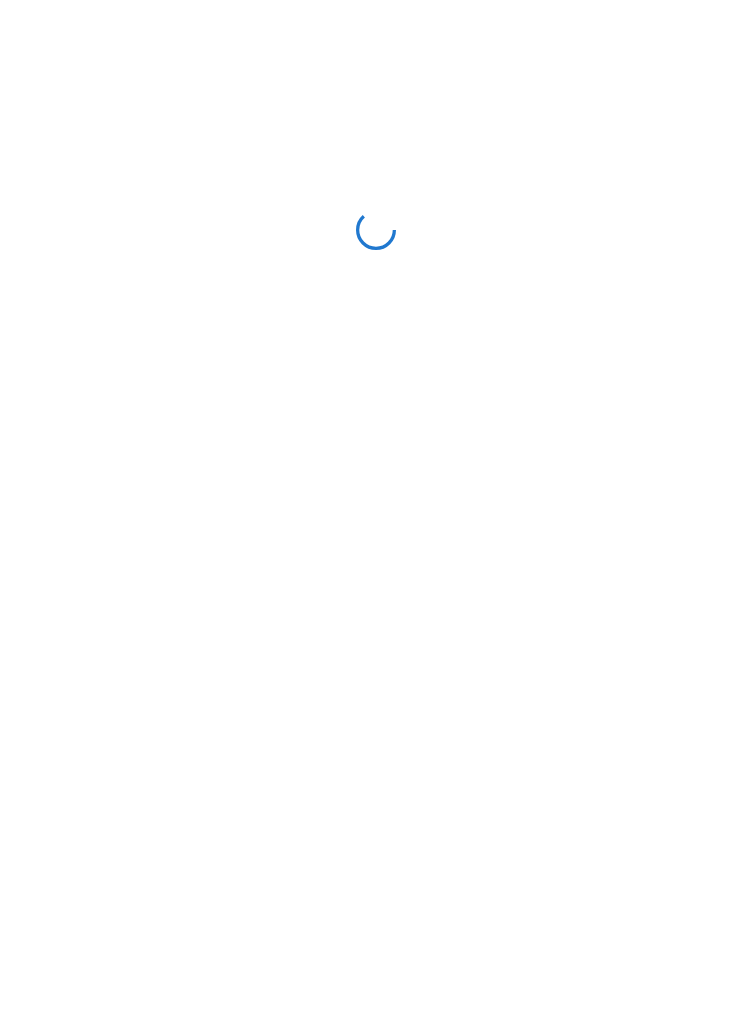 scroll, scrollTop: 0, scrollLeft: 0, axis: both 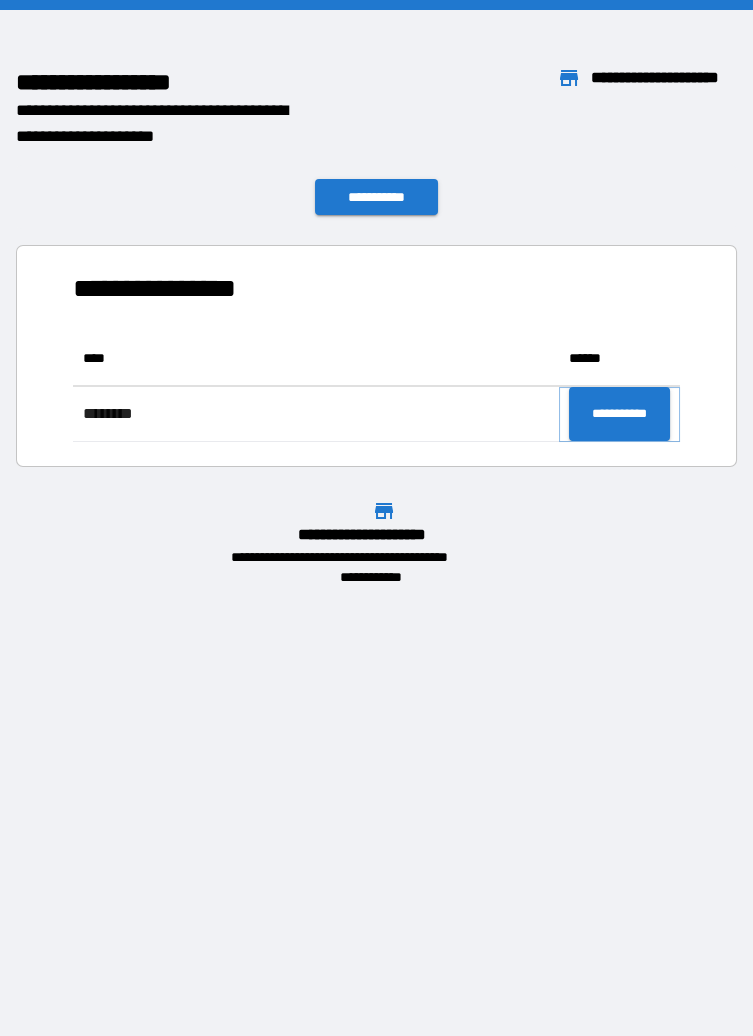 click on "**********" at bounding box center [619, 414] 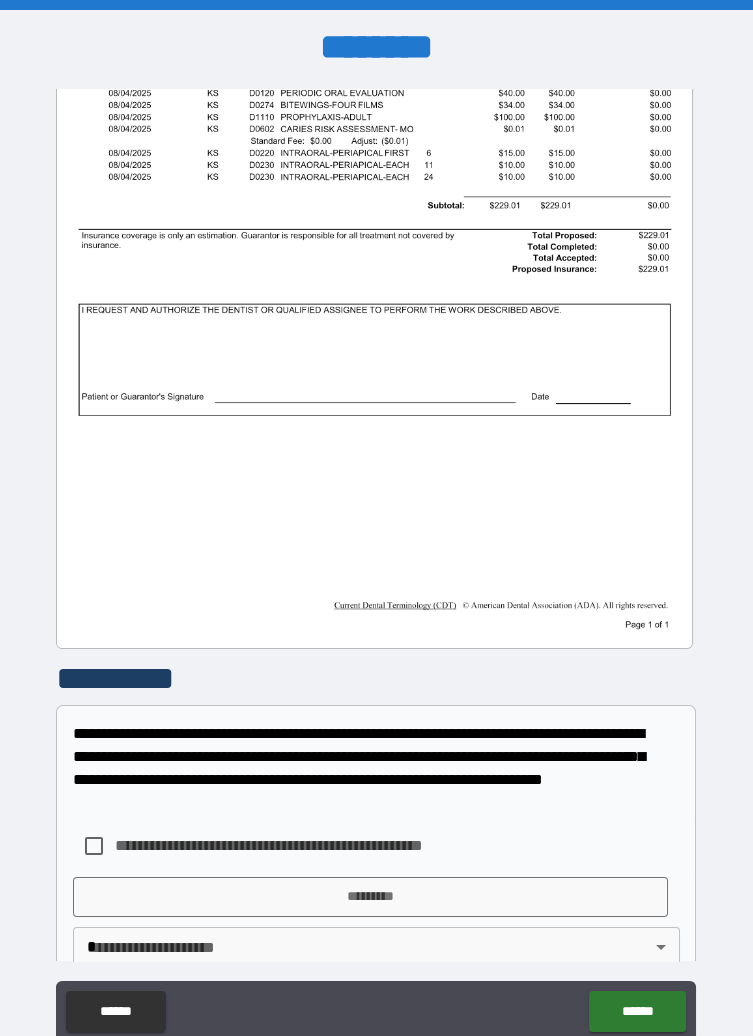 scroll, scrollTop: 318, scrollLeft: 0, axis: vertical 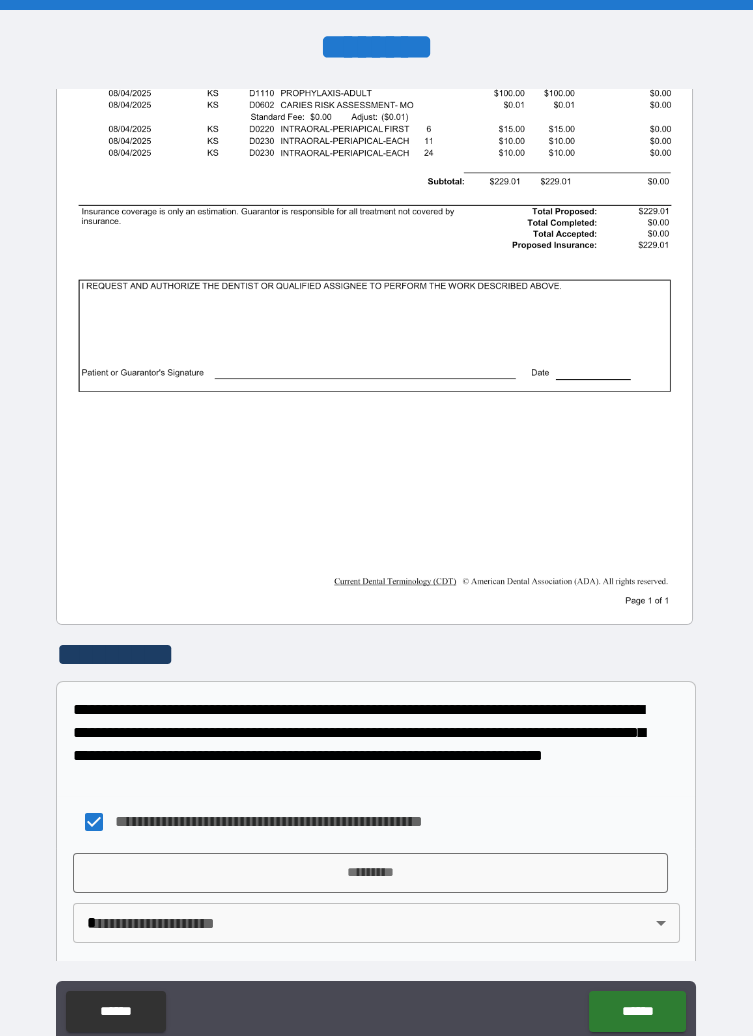 click on "**********" at bounding box center (376, 566) 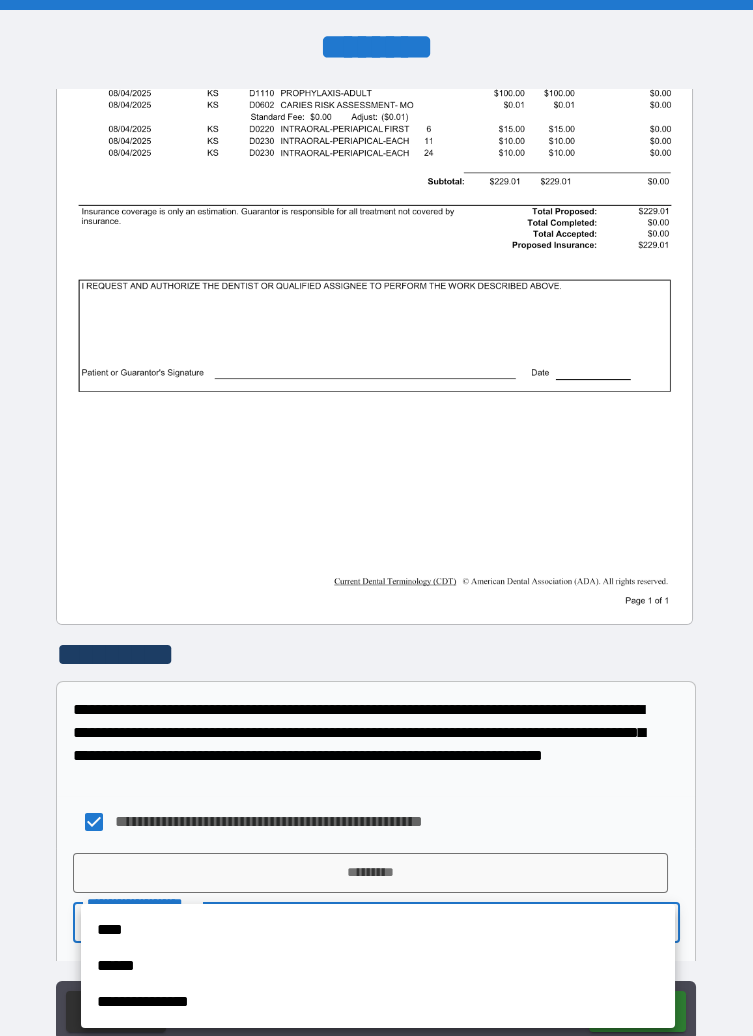 click on "****" at bounding box center [378, 930] 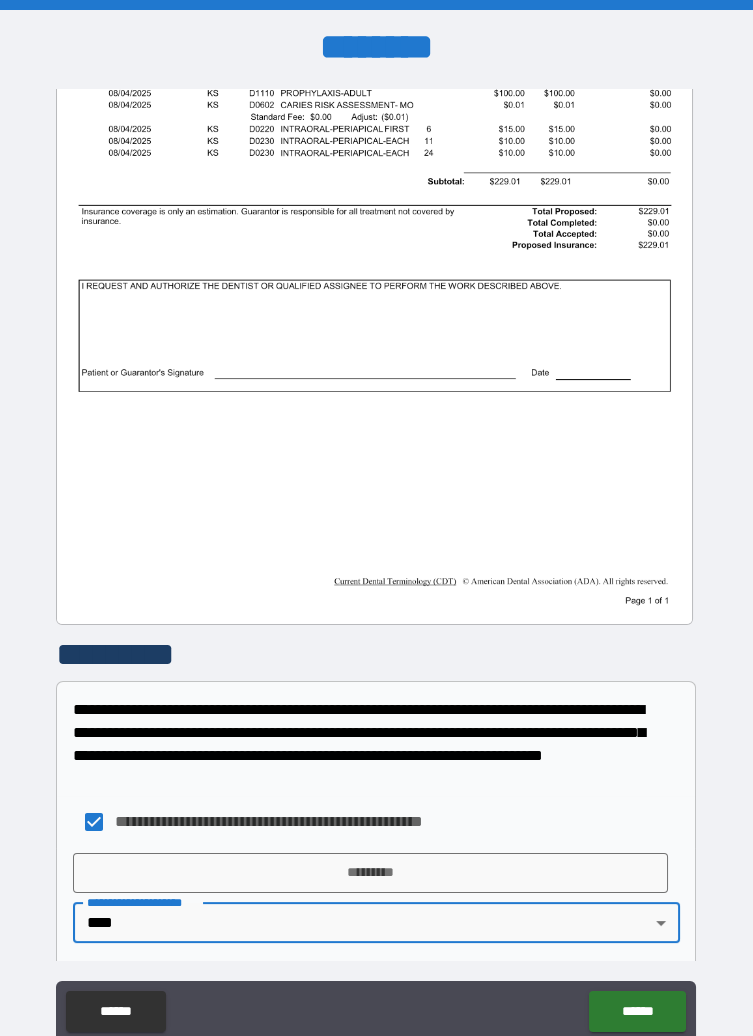 click on "******" at bounding box center (637, 1011) 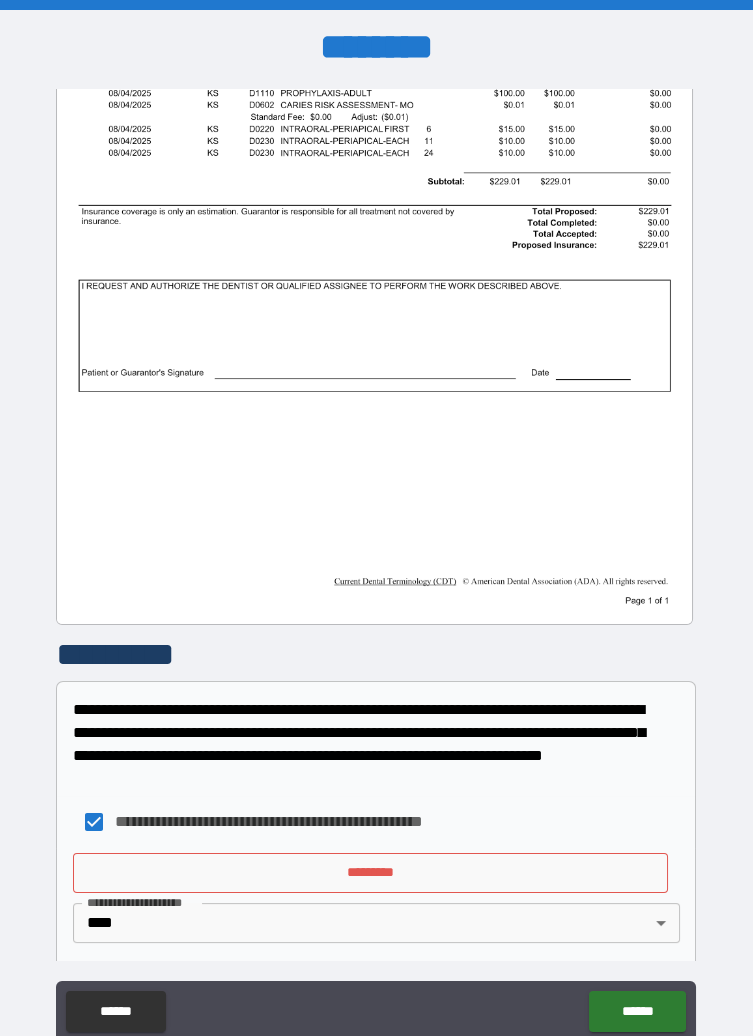 click on "*********" at bounding box center [370, 873] 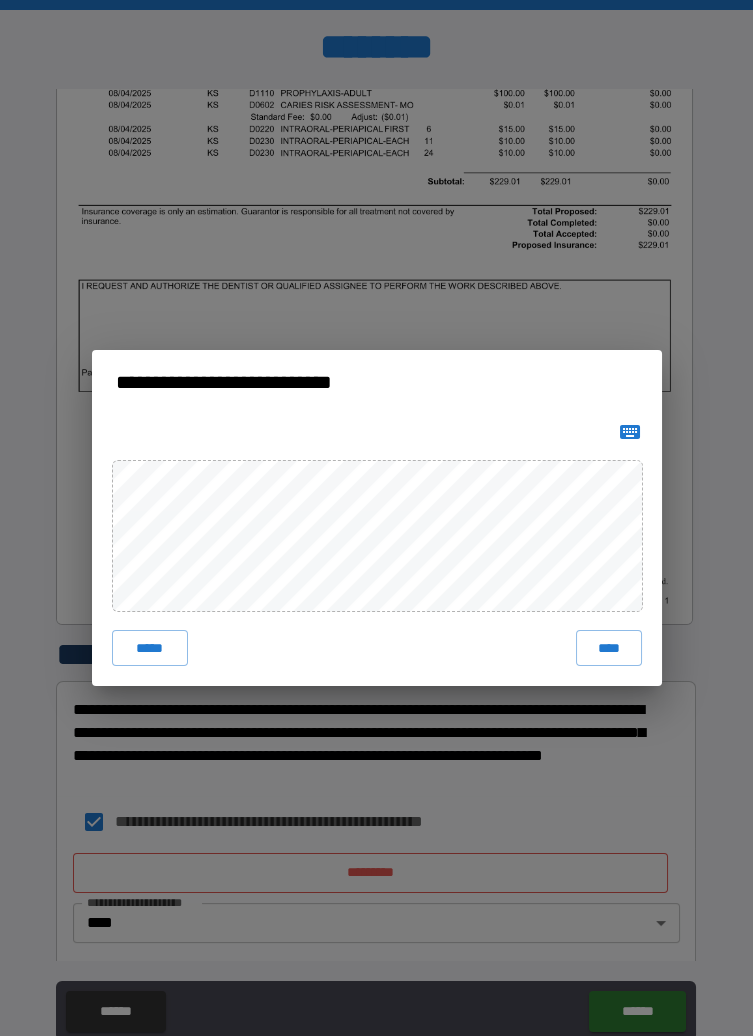 click on "****" at bounding box center [608, 648] 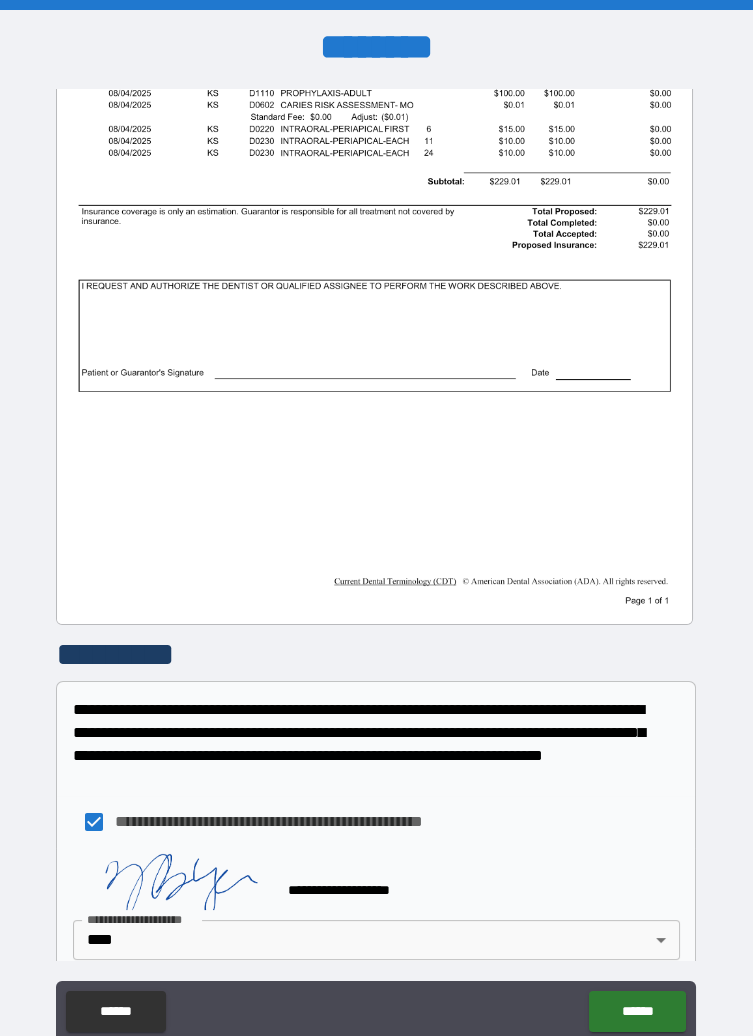 scroll, scrollTop: 336, scrollLeft: 0, axis: vertical 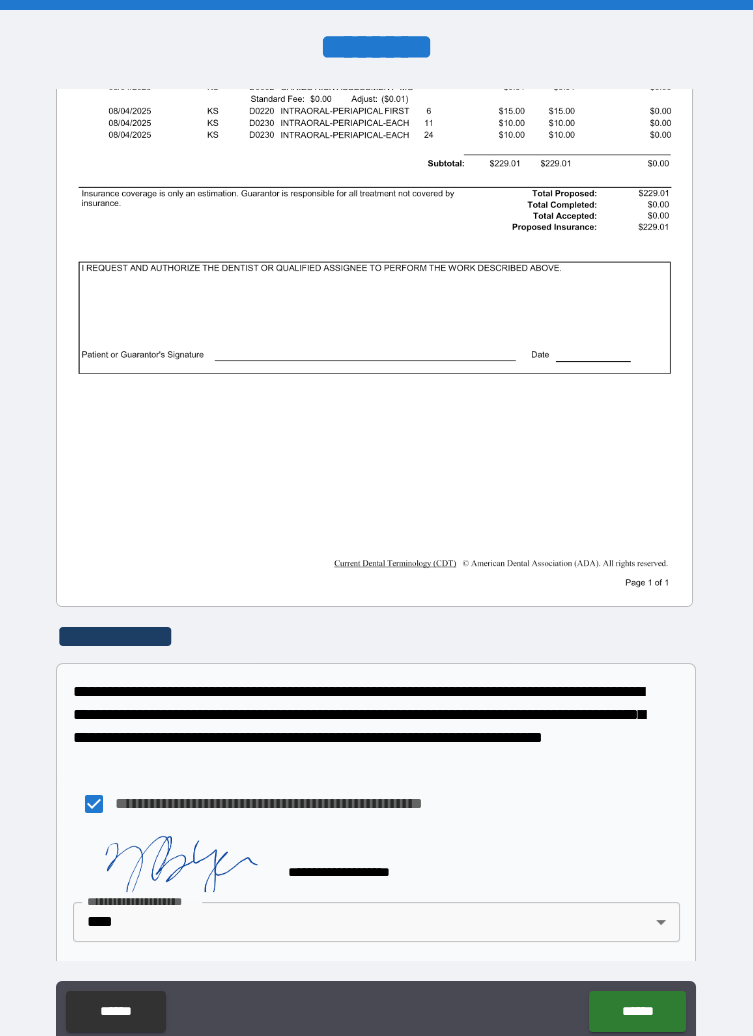 click on "******" at bounding box center [637, 1011] 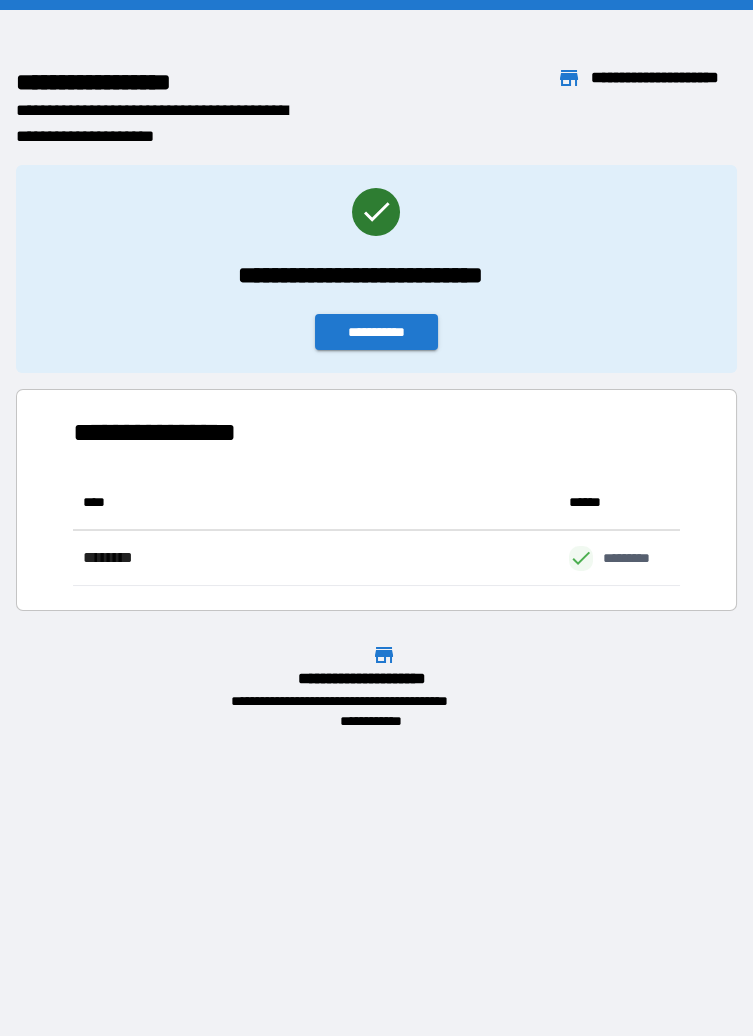 scroll, scrollTop: 0, scrollLeft: 0, axis: both 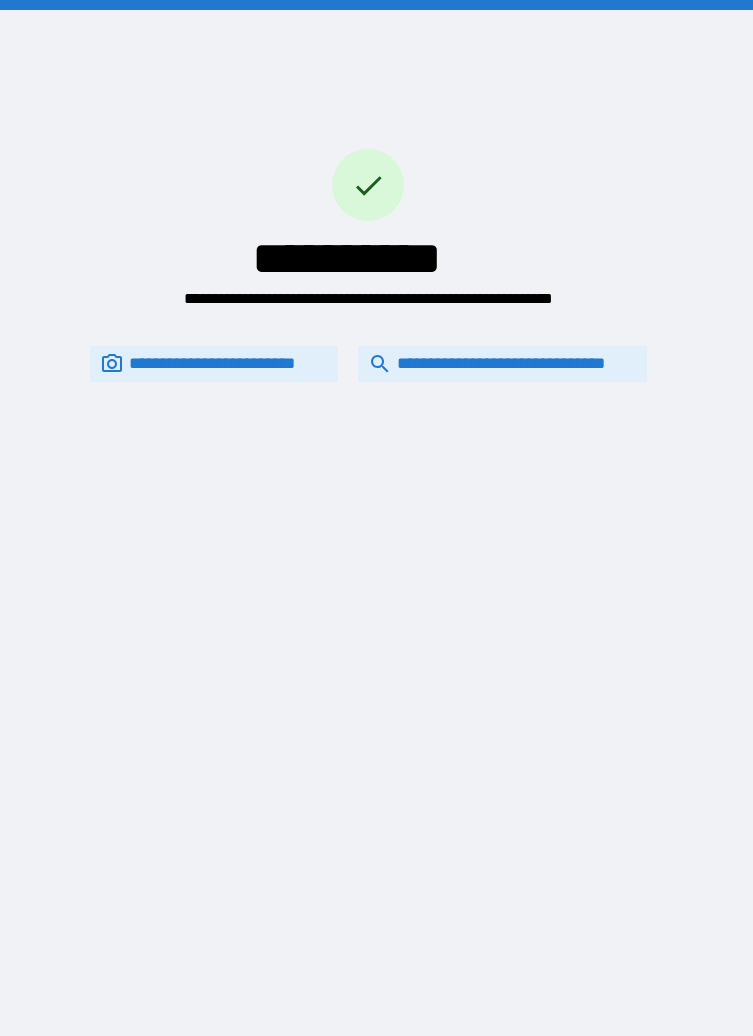 click on "**********" at bounding box center (376, 518) 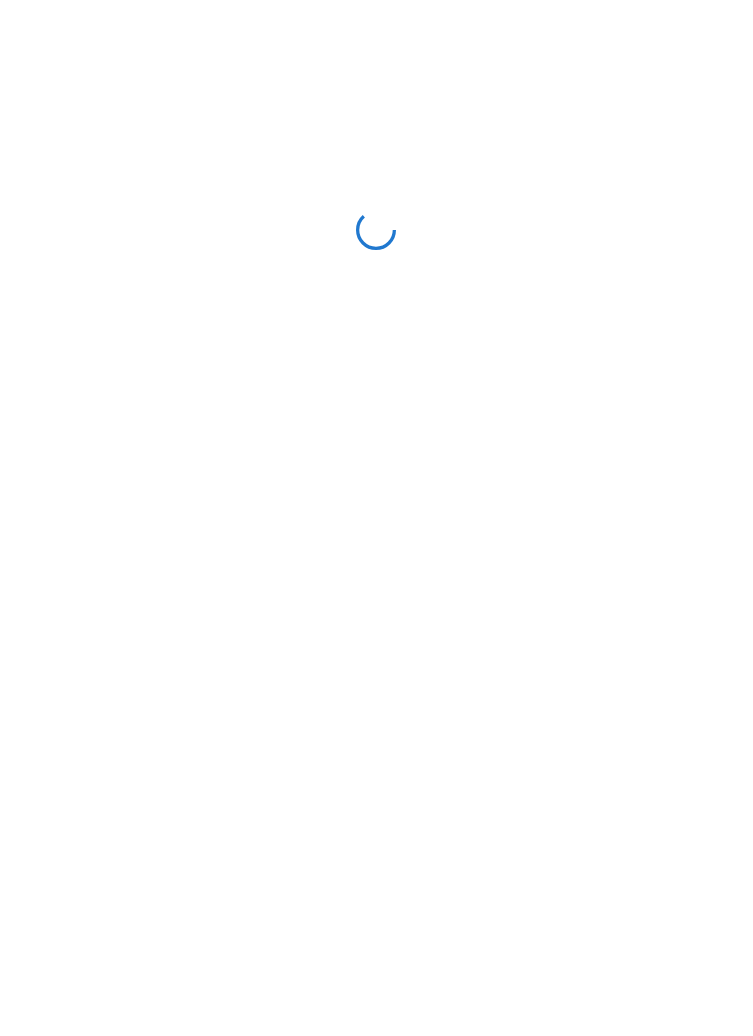 scroll, scrollTop: 0, scrollLeft: 0, axis: both 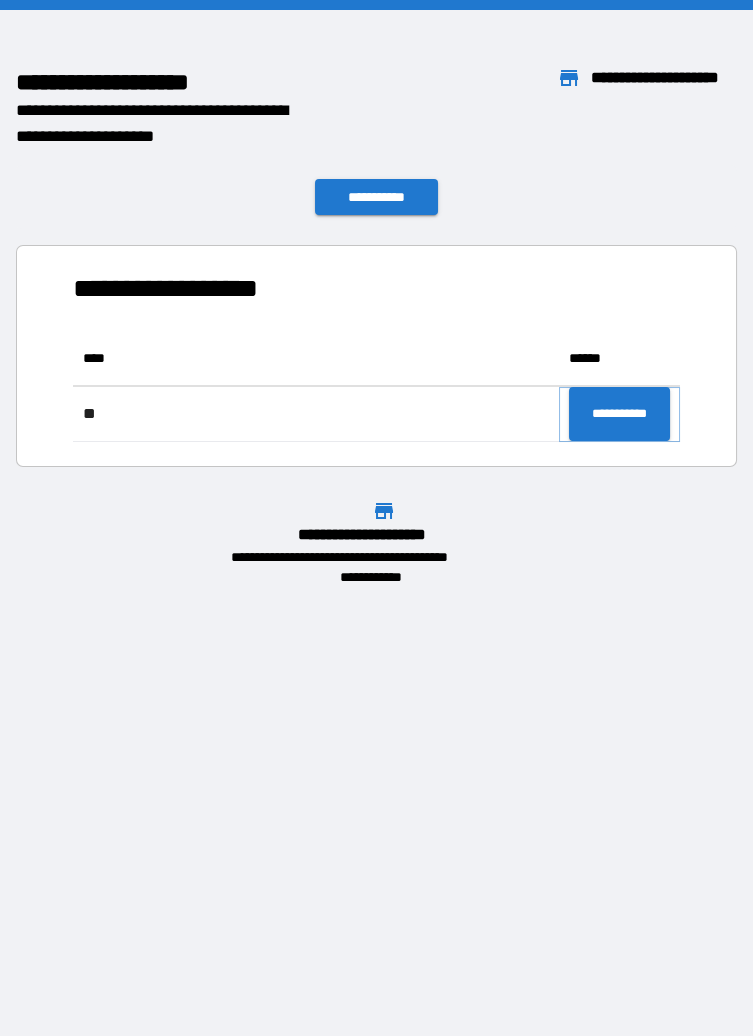 click on "**********" at bounding box center [619, 414] 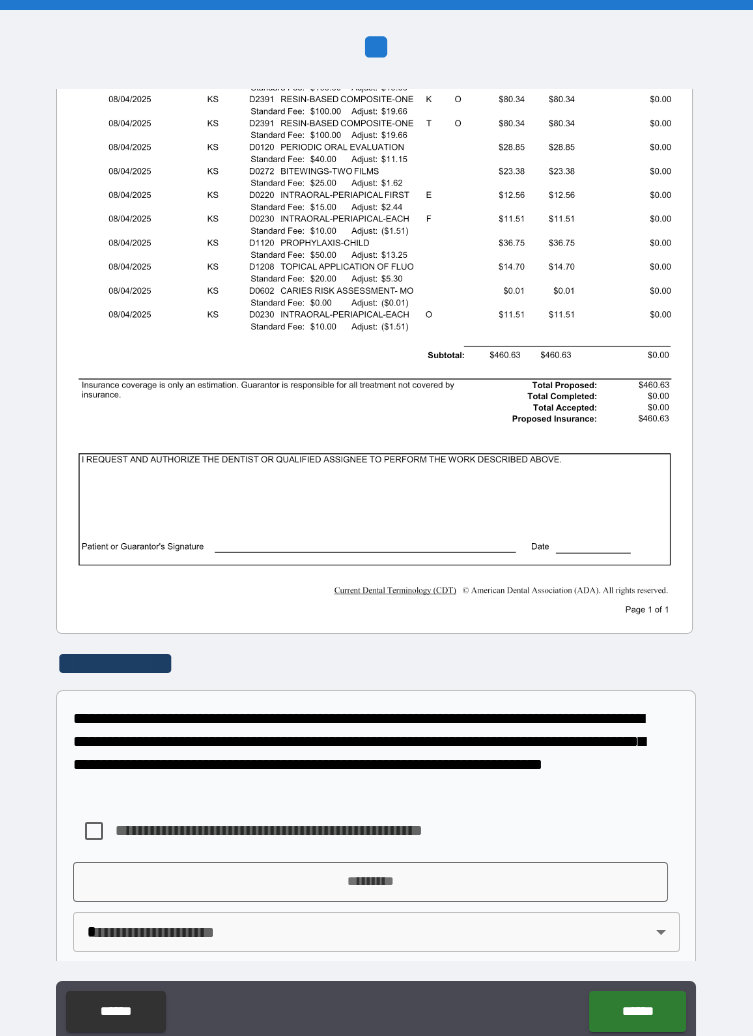 scroll, scrollTop: 318, scrollLeft: 0, axis: vertical 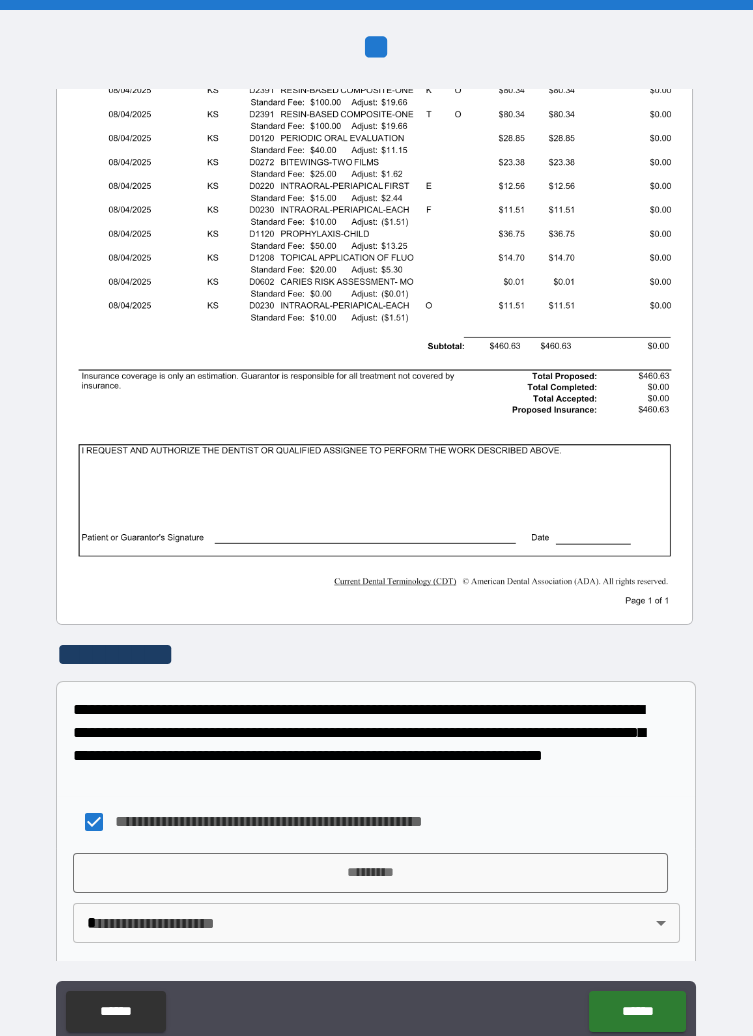 click on "*********" at bounding box center (370, 873) 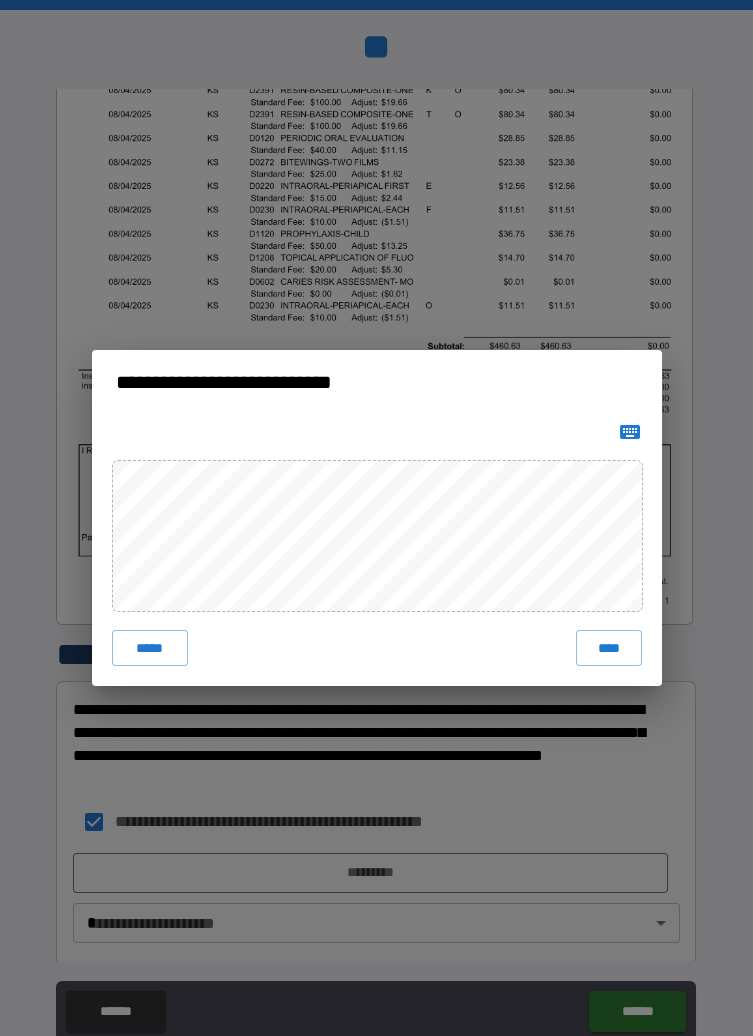 click on "****" at bounding box center [608, 648] 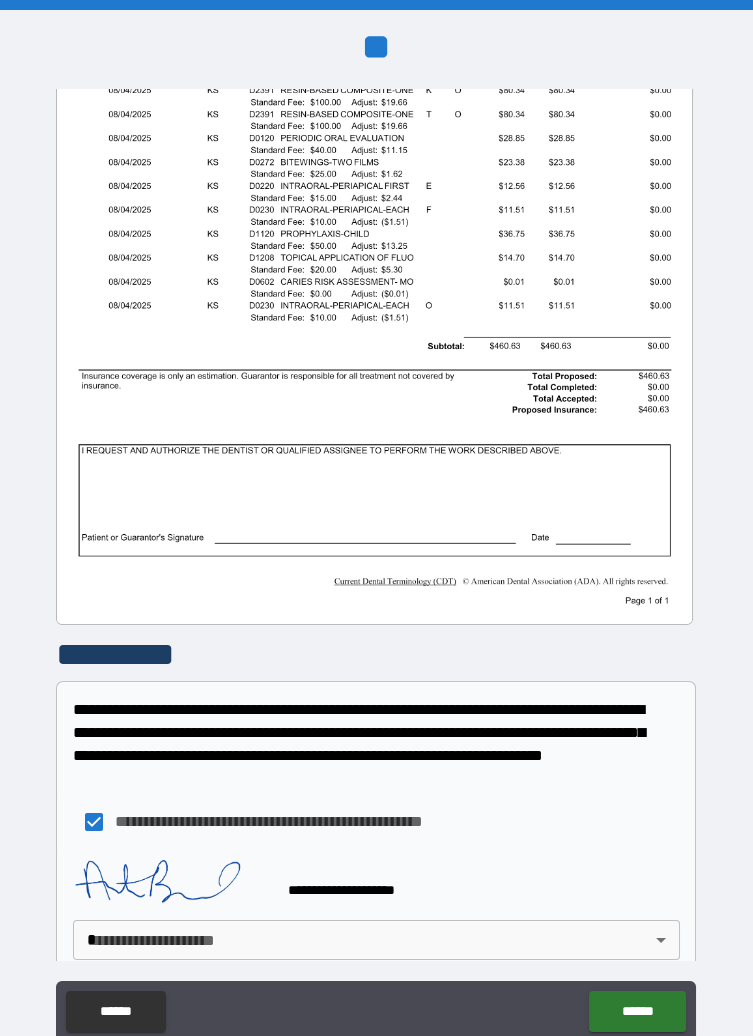 click on "**********" at bounding box center [376, 566] 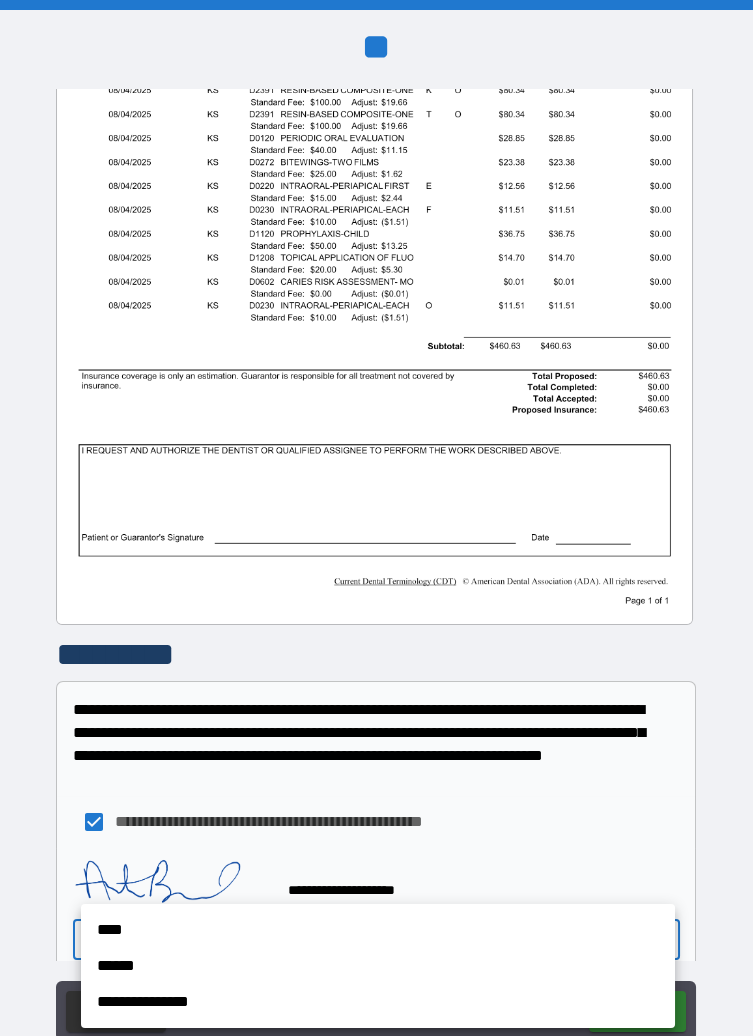 click on "**********" at bounding box center (378, 1002) 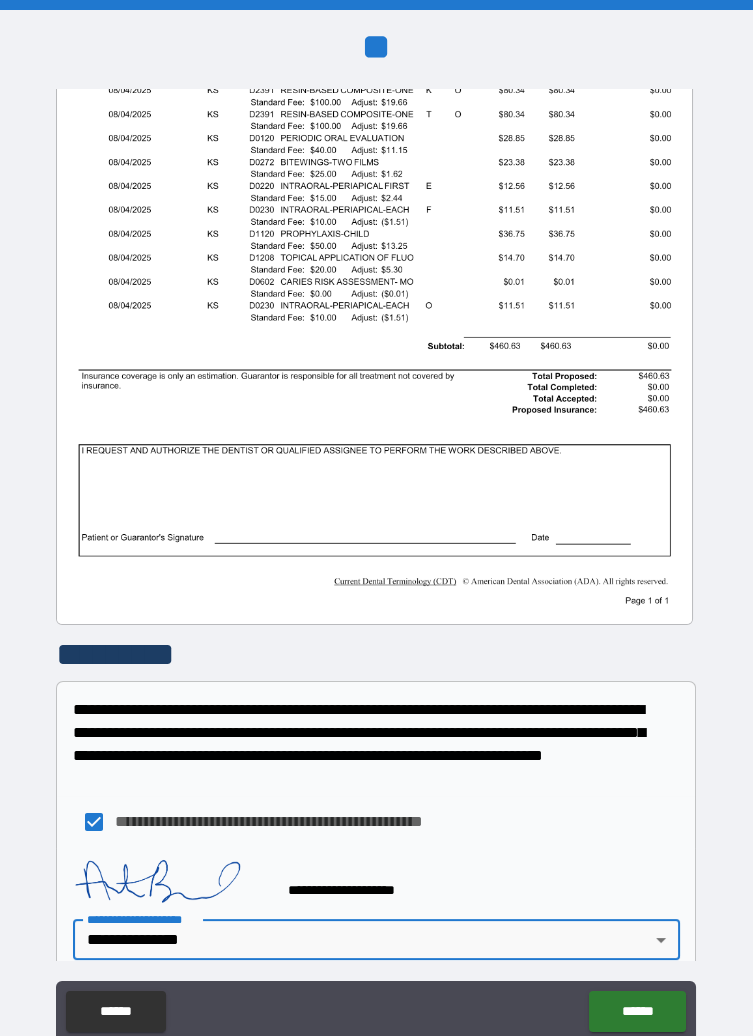 scroll, scrollTop: 336, scrollLeft: 0, axis: vertical 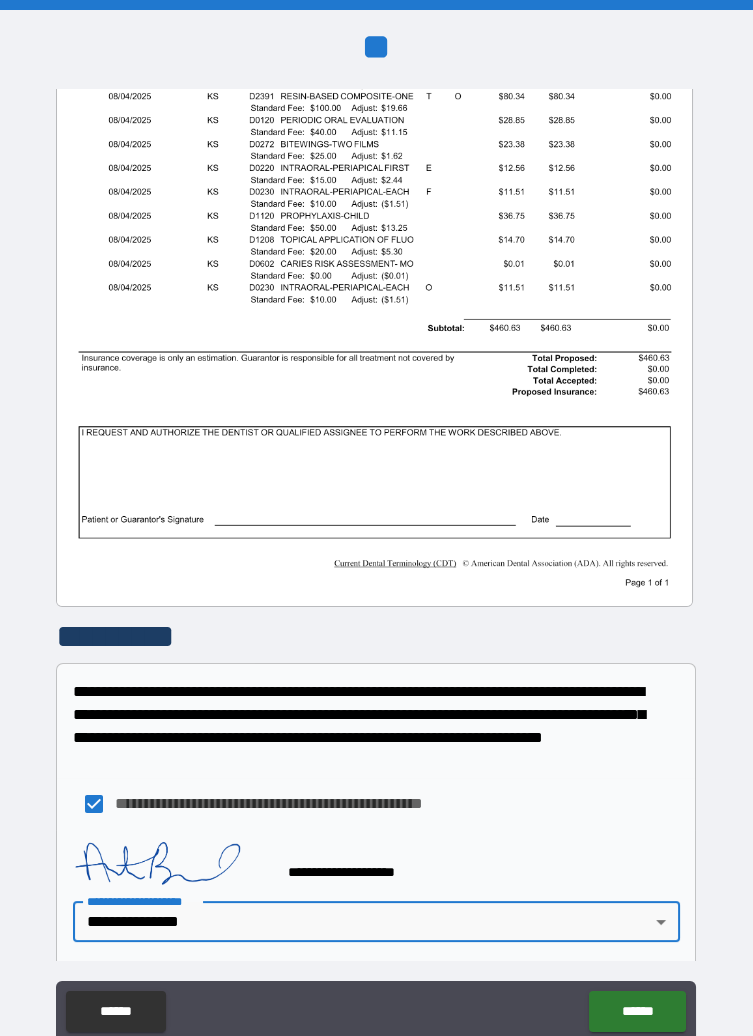 click on "******" at bounding box center [637, 1011] 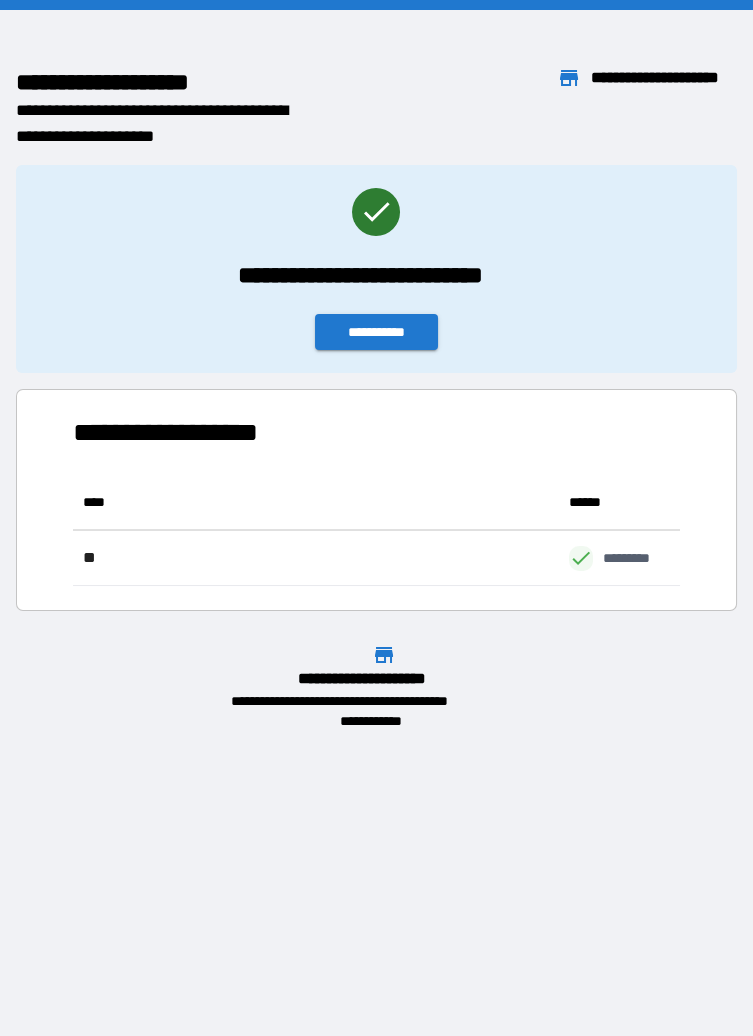 scroll, scrollTop: 0, scrollLeft: 0, axis: both 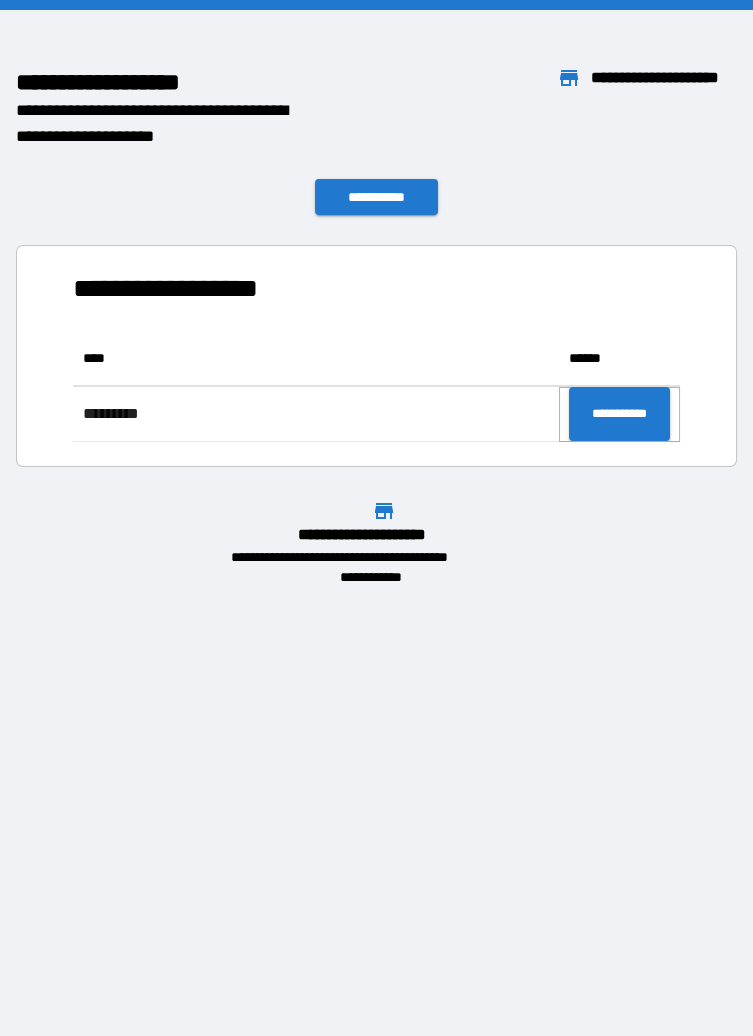 click on "**********" at bounding box center [619, 414] 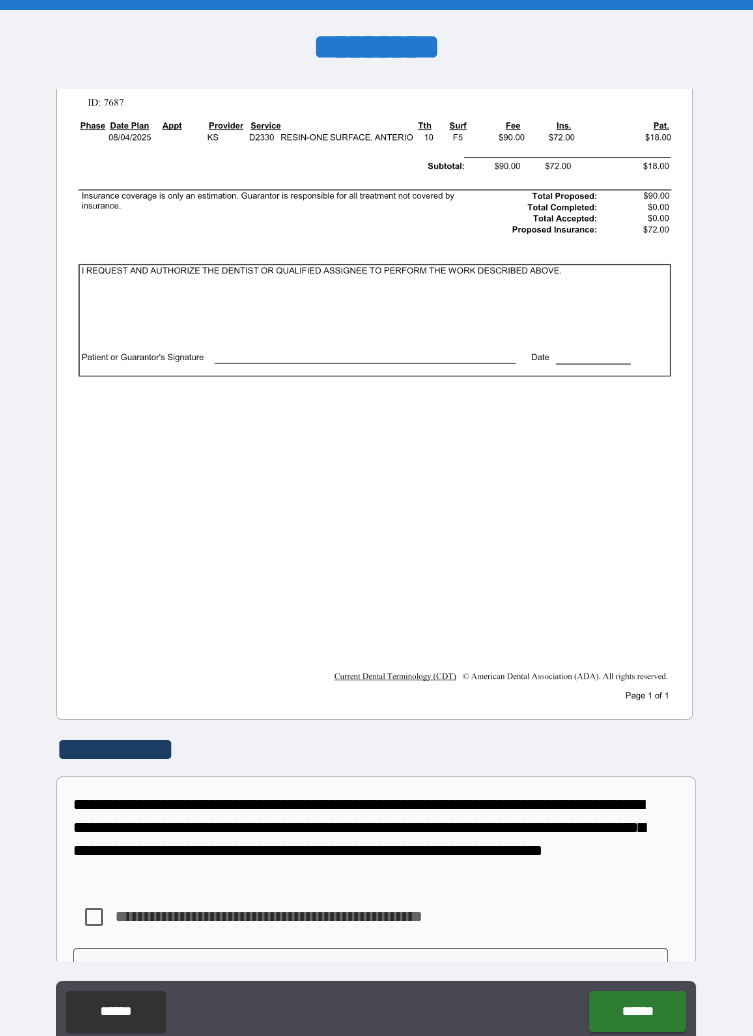 scroll, scrollTop: 318, scrollLeft: 0, axis: vertical 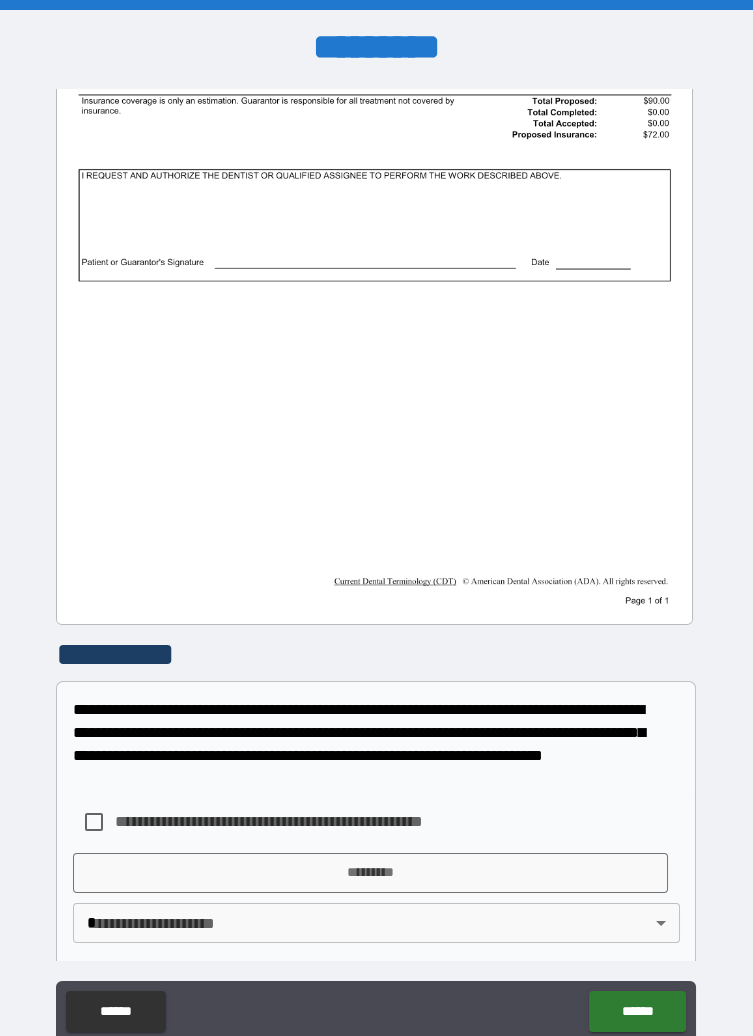 click on "*********" at bounding box center [370, 873] 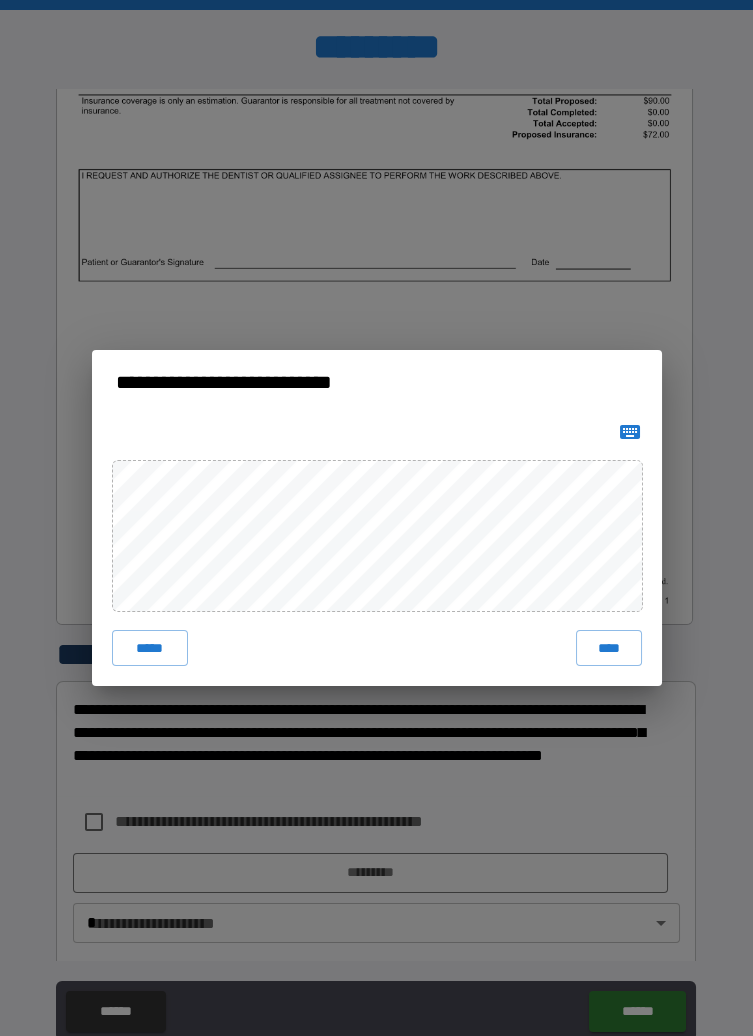 click on "****" at bounding box center [608, 648] 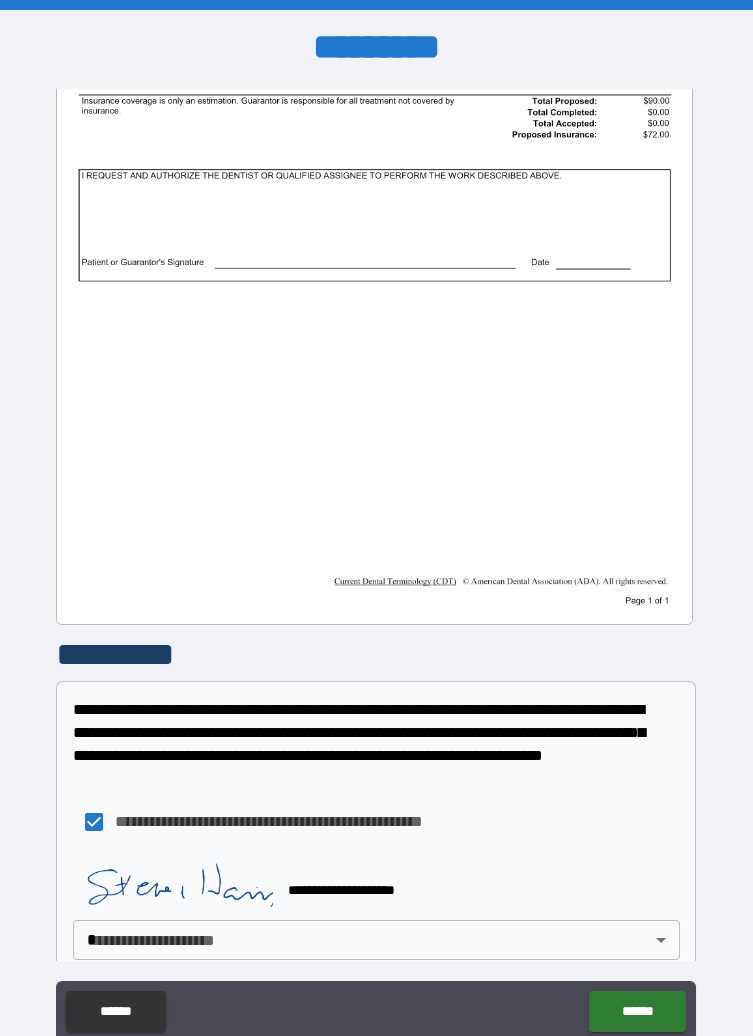 scroll, scrollTop: 336, scrollLeft: 0, axis: vertical 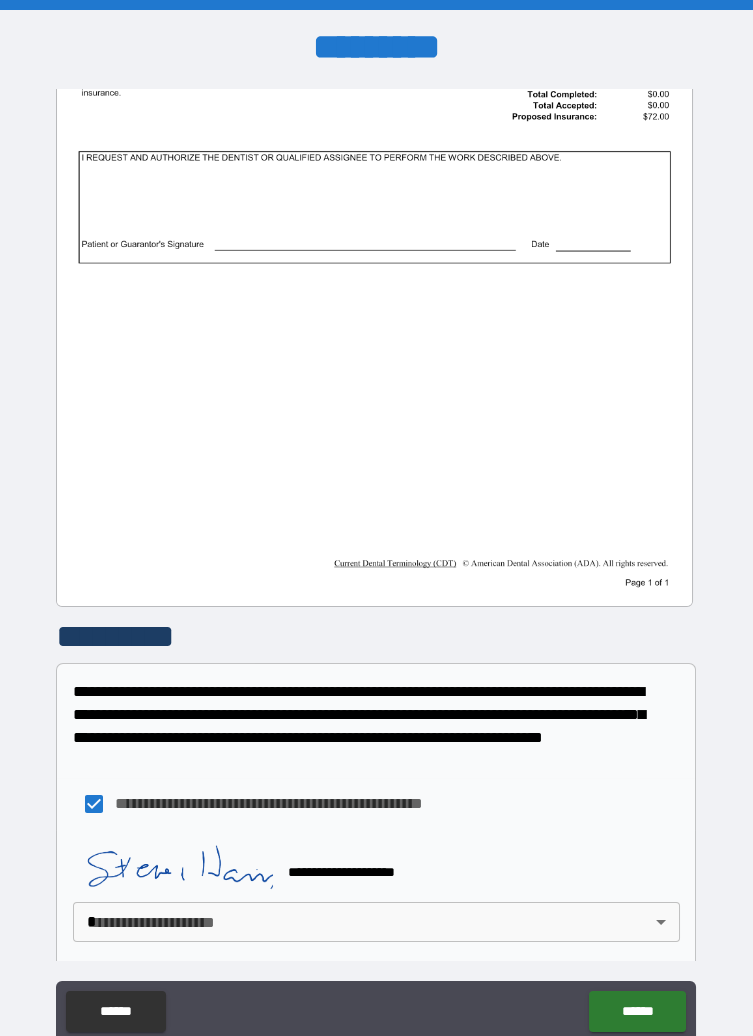 click on "**********" at bounding box center (376, 566) 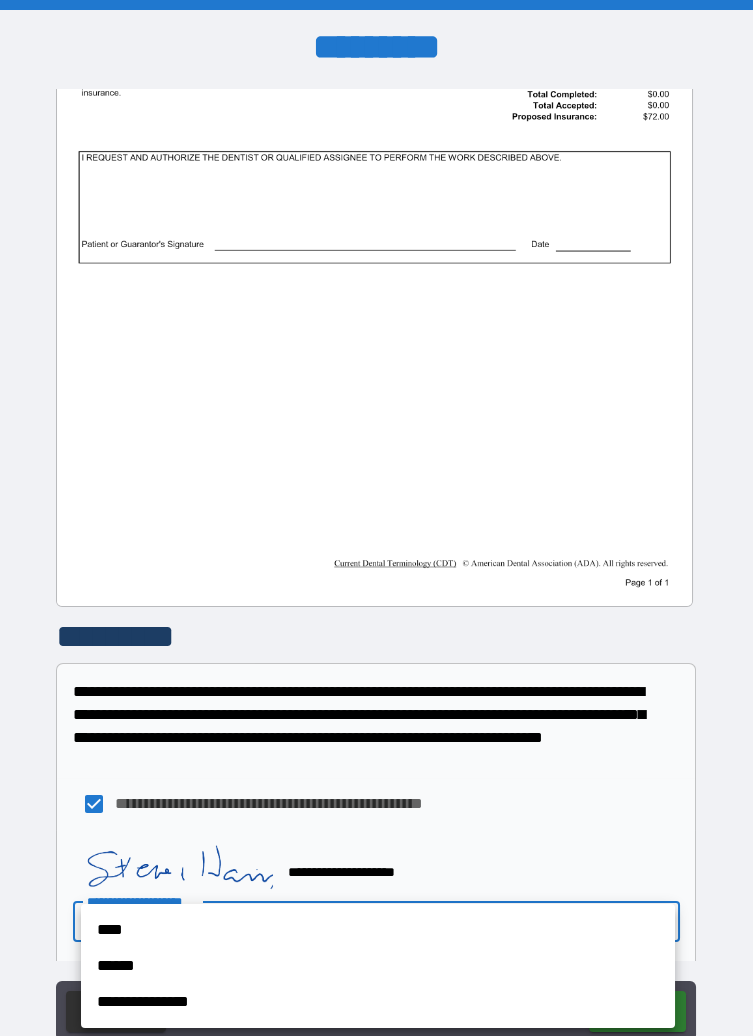 click on "**********" at bounding box center [378, 966] 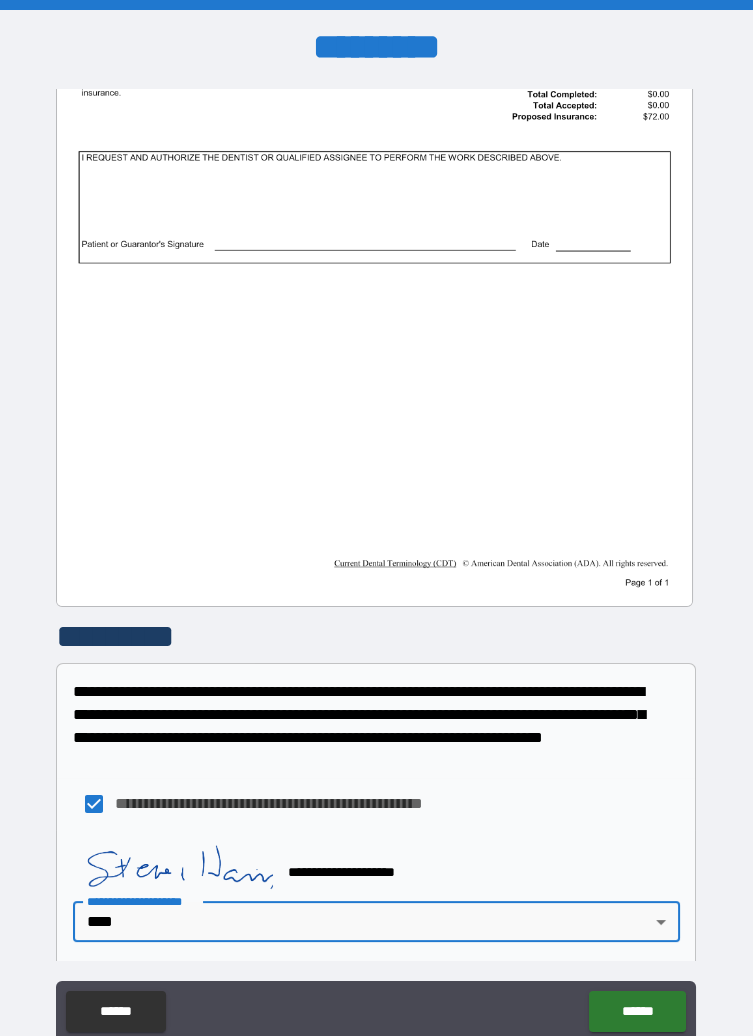 click on "******" at bounding box center [637, 1011] 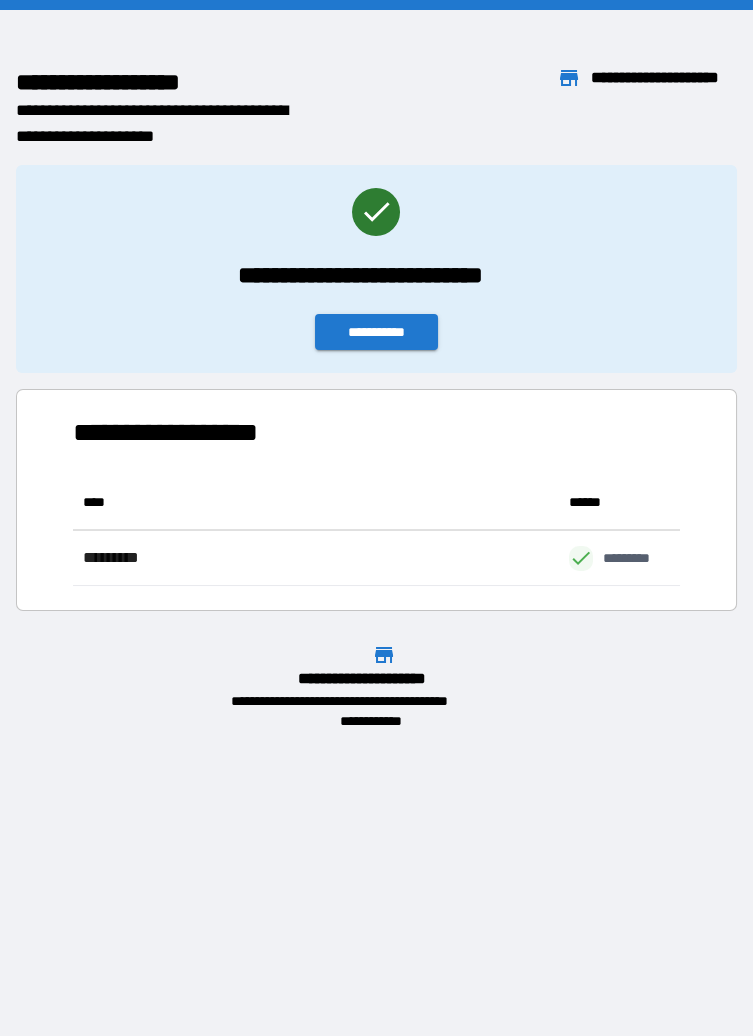 scroll, scrollTop: 0, scrollLeft: 0, axis: both 